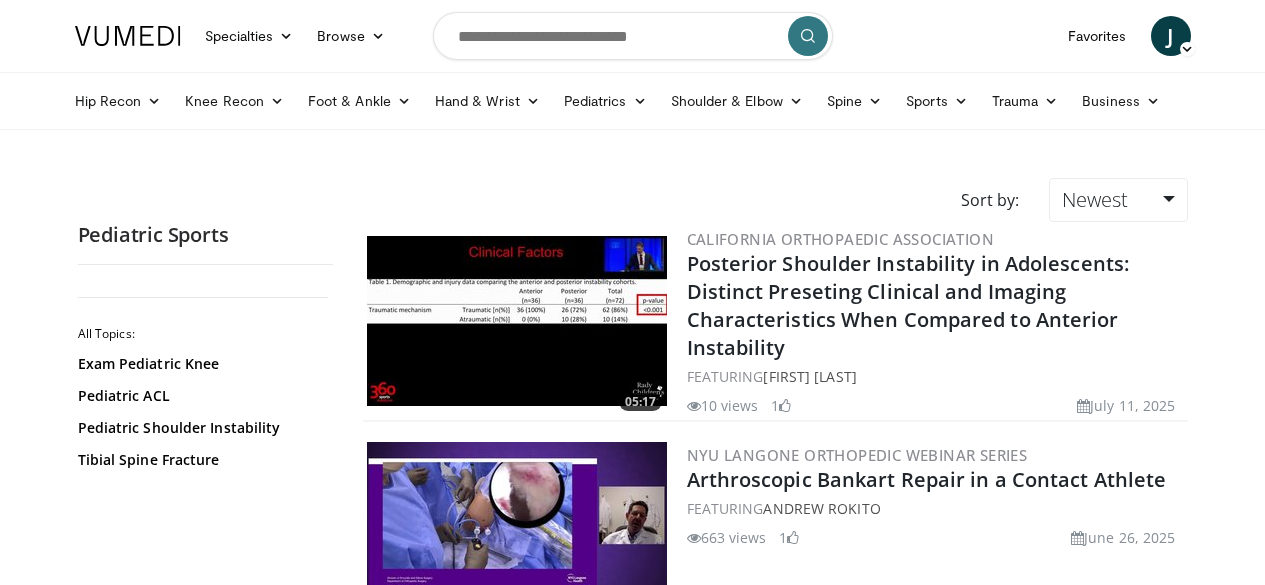 scroll, scrollTop: 0, scrollLeft: 0, axis: both 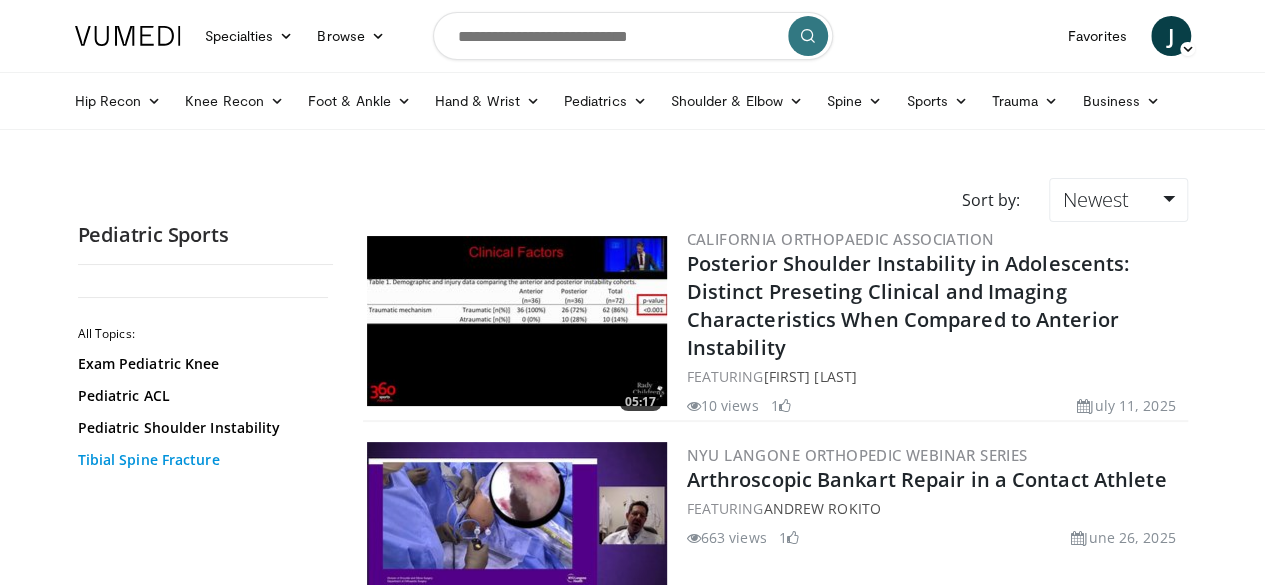 click on "Tibial Spine Fracture" at bounding box center (200, 460) 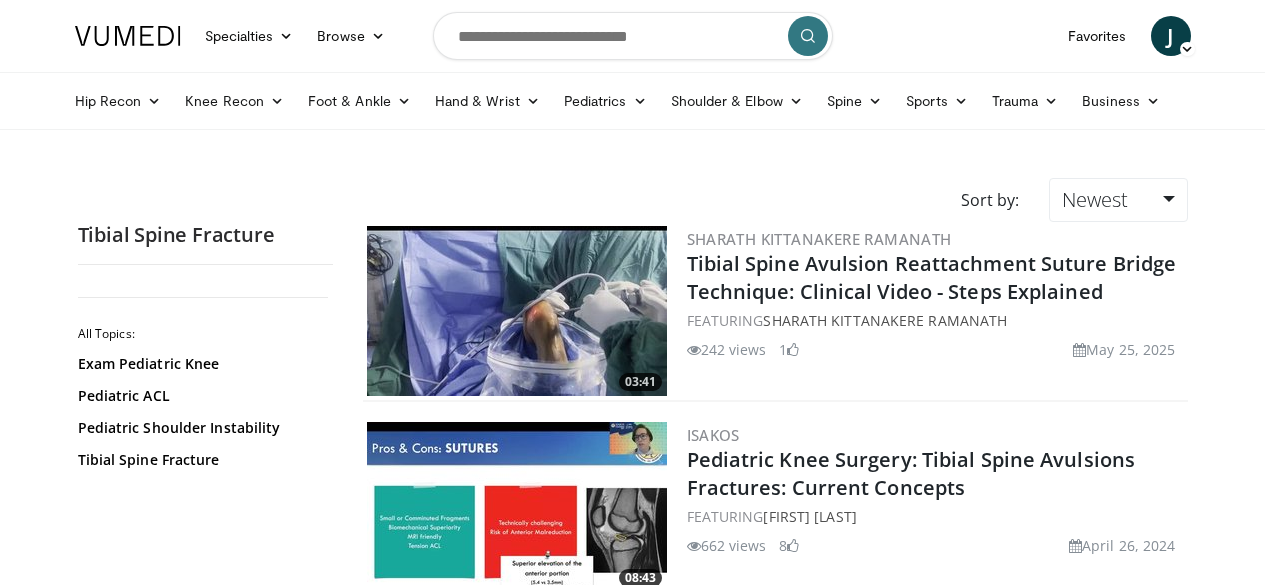 scroll, scrollTop: 0, scrollLeft: 0, axis: both 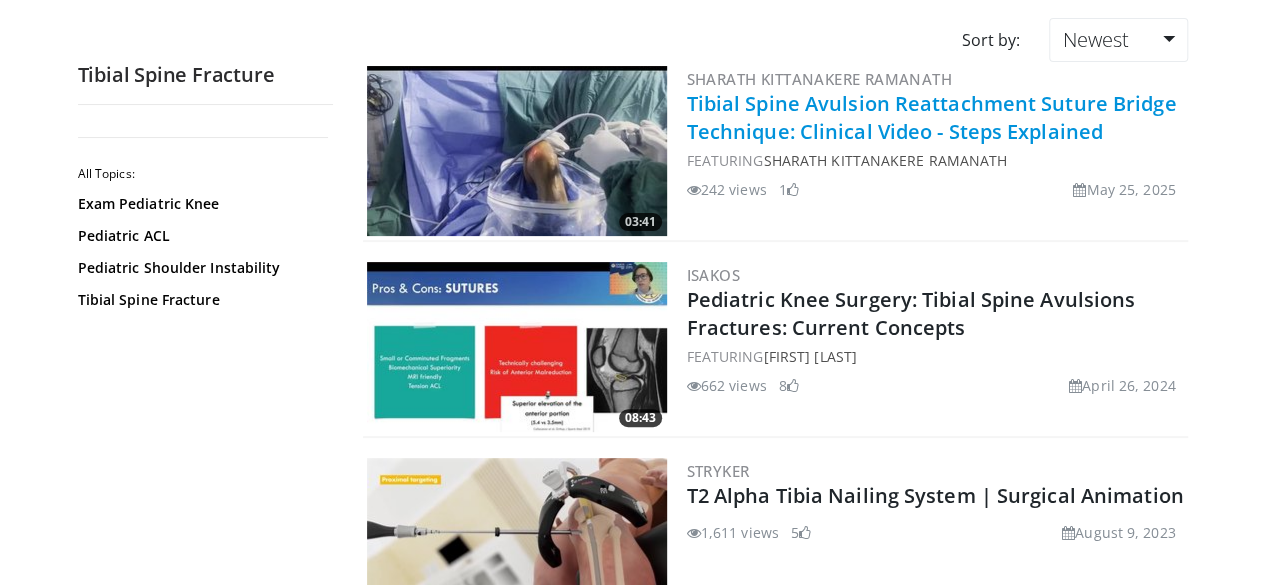 click on "Tibial Spine Avulsion Reattachment Suture Bridge Technique: Clinical Video - Steps Explained" at bounding box center (932, 117) 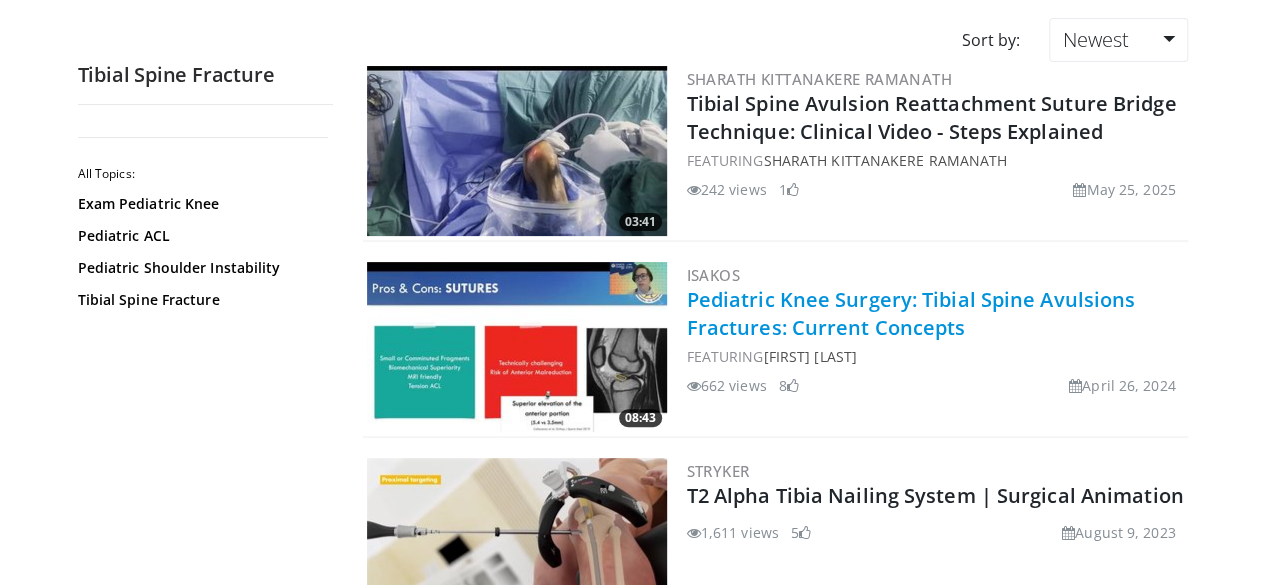 click on "Pediatric Knee Surgery: Tibial Spine Avulsions Fractures: Current Concepts" at bounding box center [911, 313] 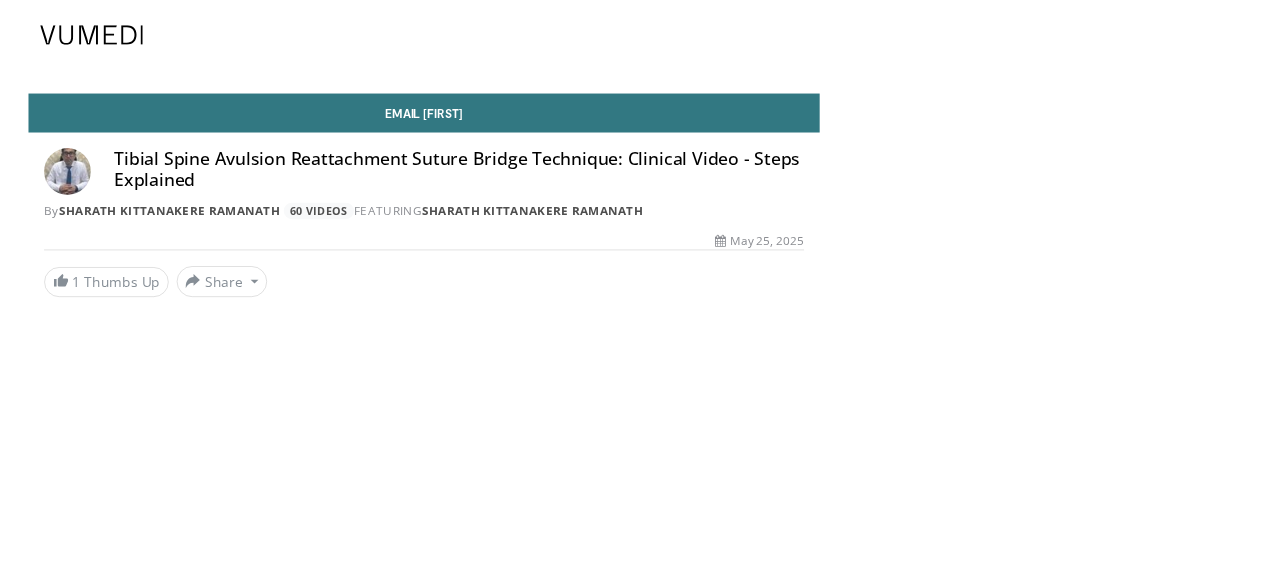scroll, scrollTop: 0, scrollLeft: 0, axis: both 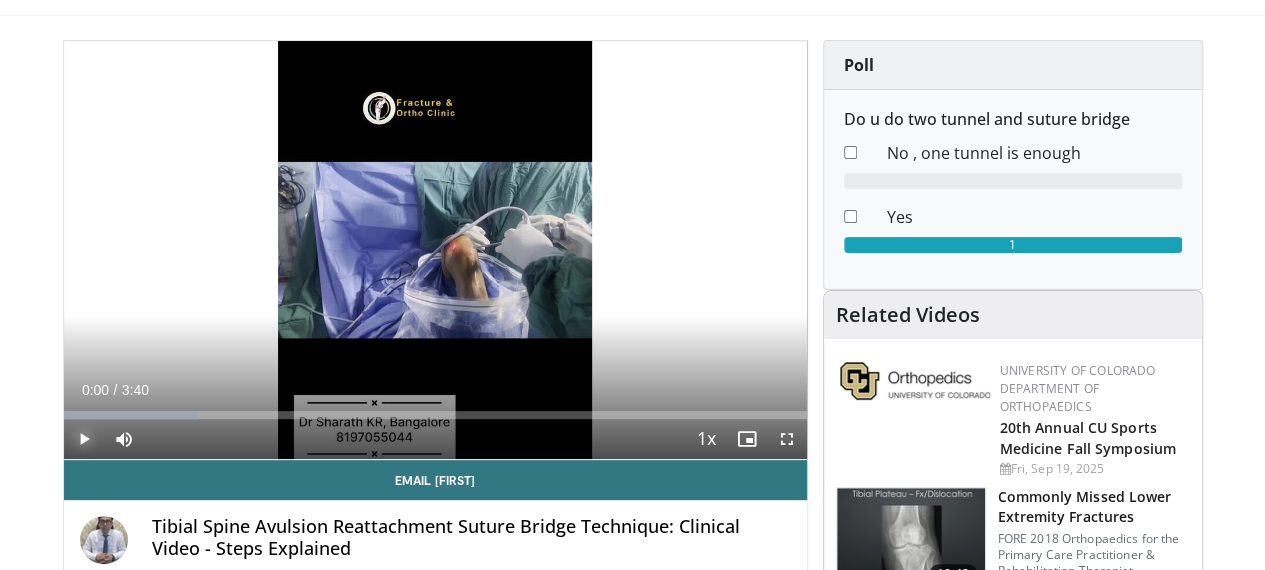 click at bounding box center (84, 439) 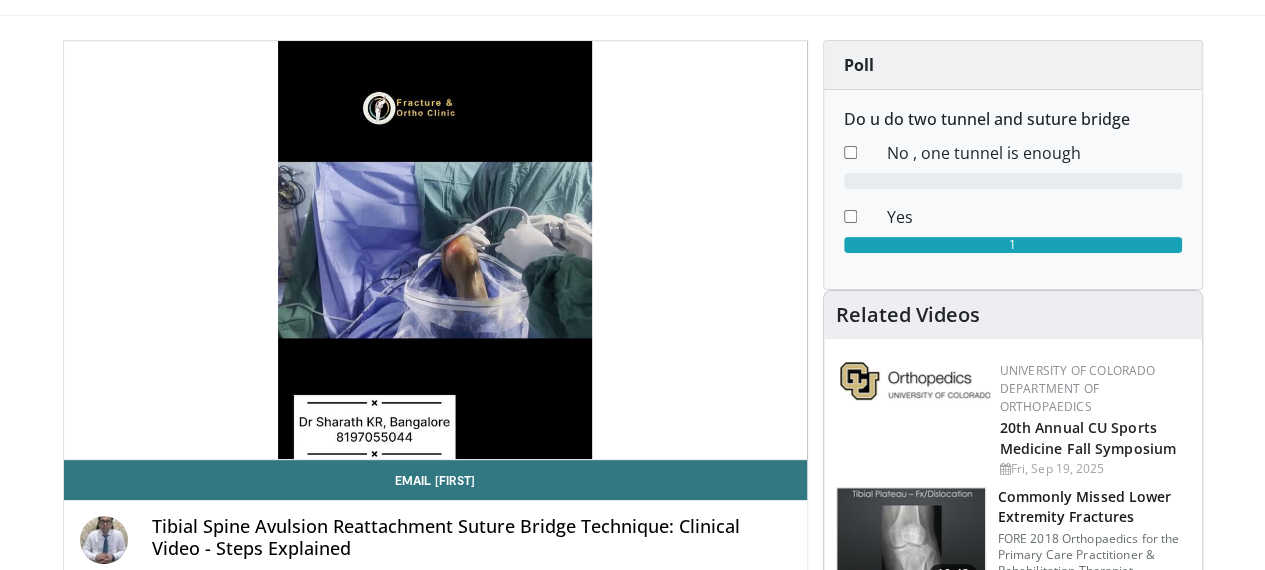 type 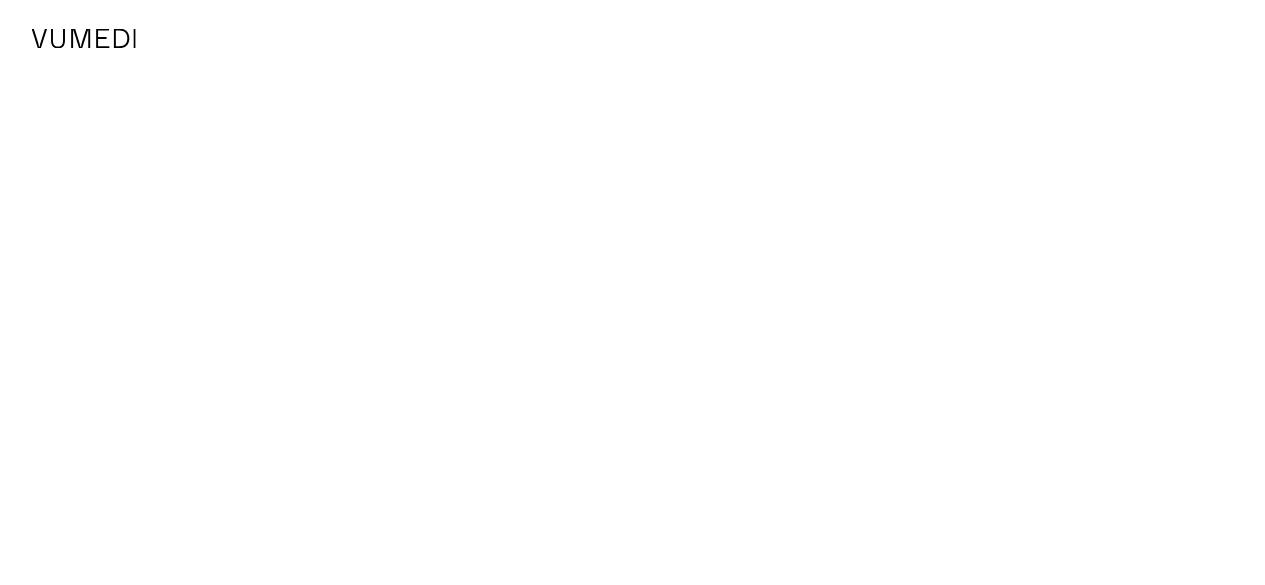 scroll, scrollTop: 0, scrollLeft: 0, axis: both 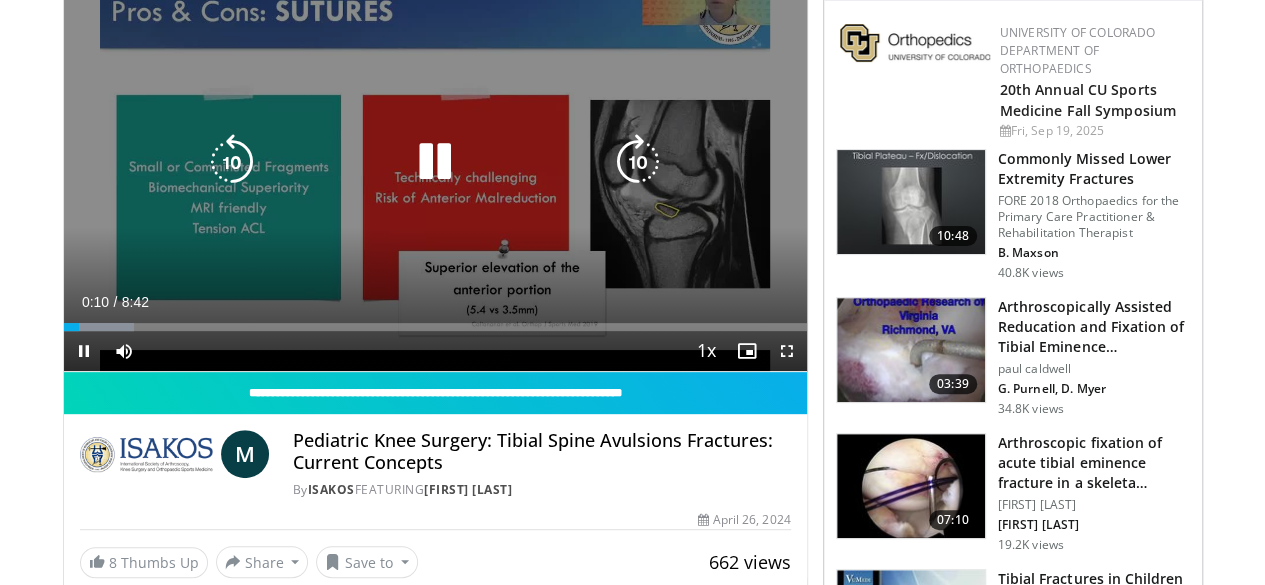 click at bounding box center (435, 162) 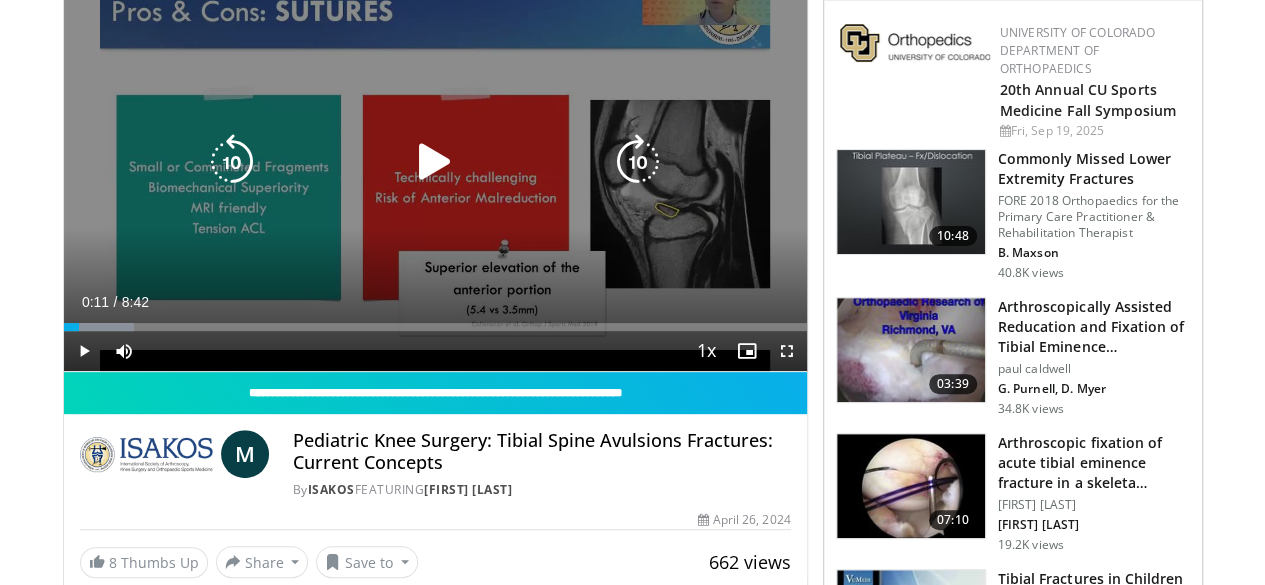 click at bounding box center (435, 162) 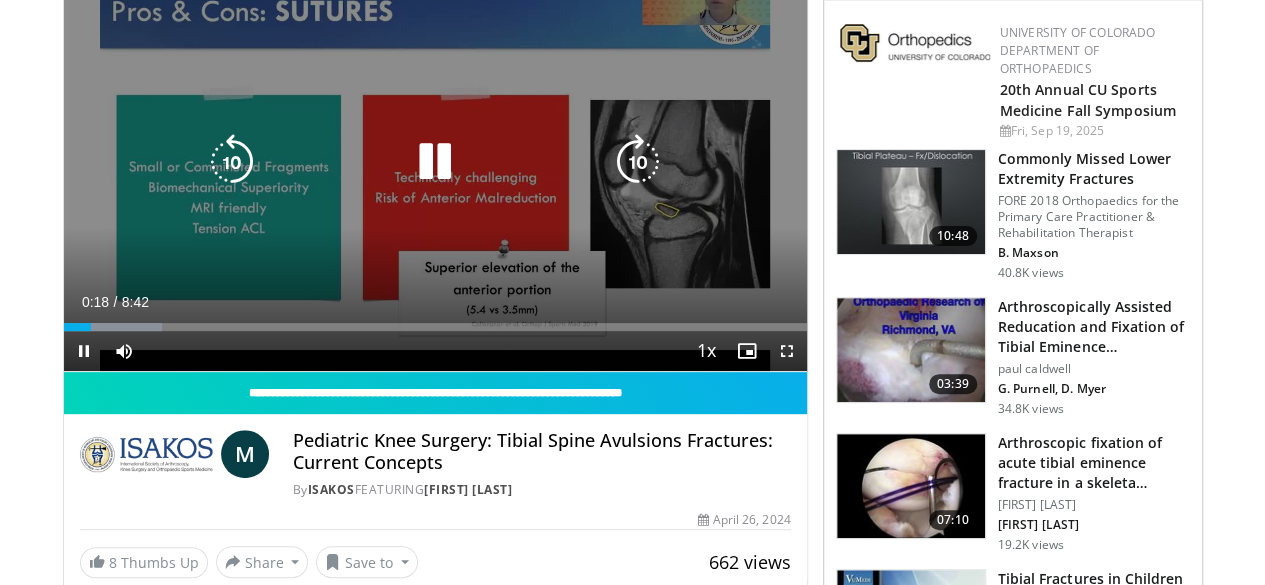 click at bounding box center [435, 162] 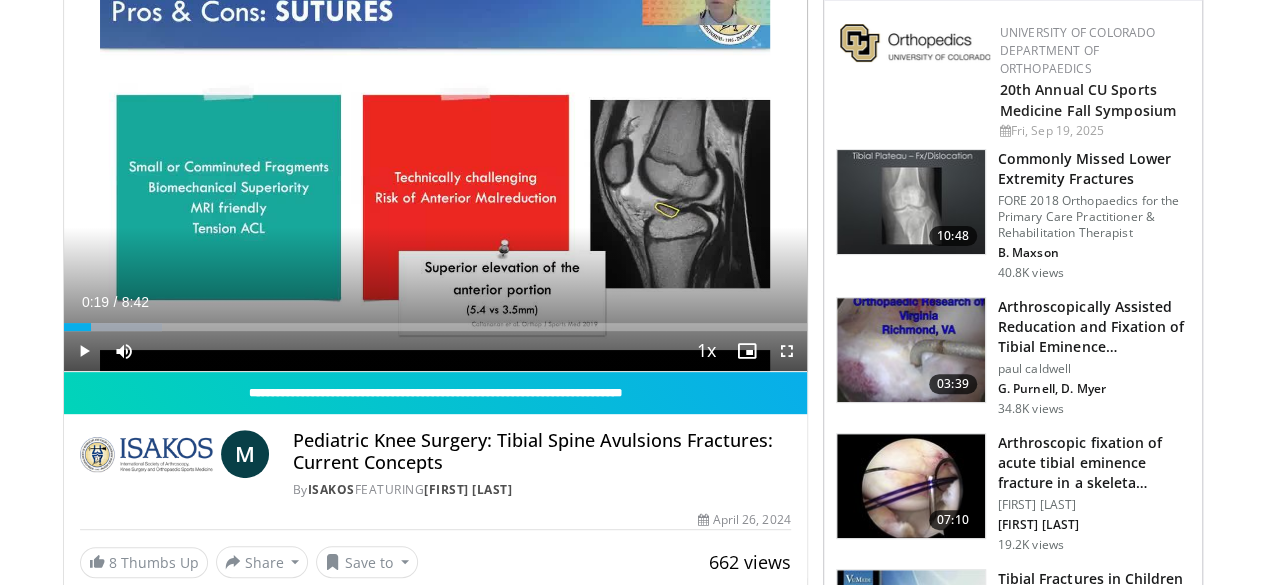 type 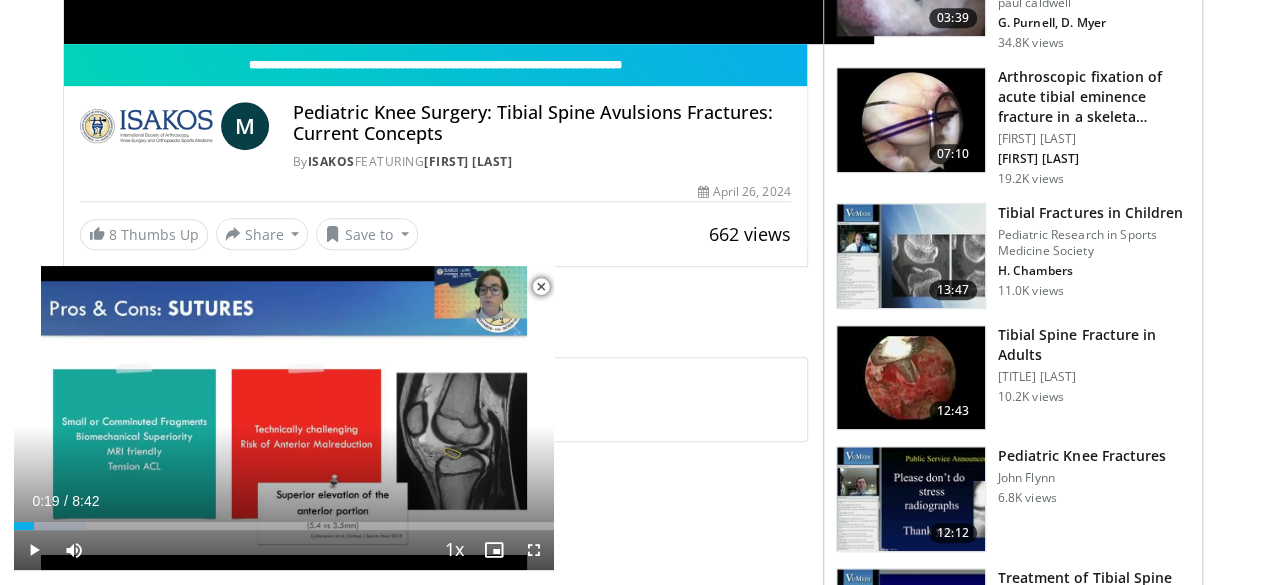 scroll, scrollTop: 575, scrollLeft: 0, axis: vertical 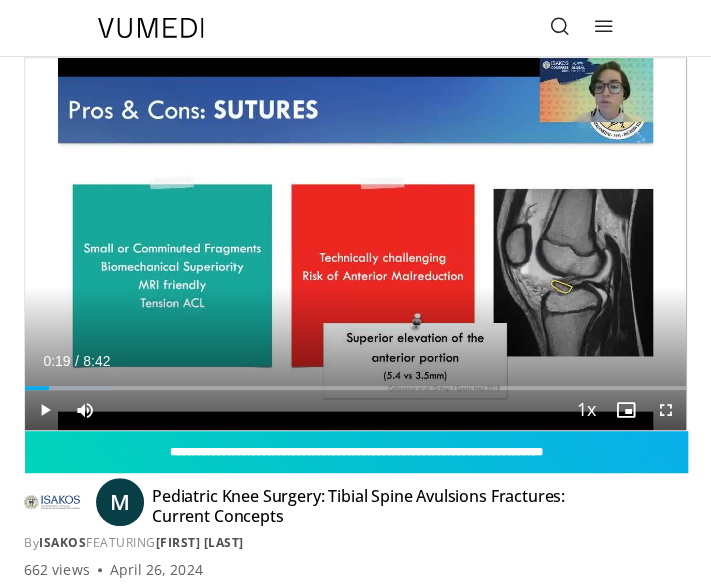 click on "By
ISAKOS
FEATURING
Maria Tuca" at bounding box center (355, 543) 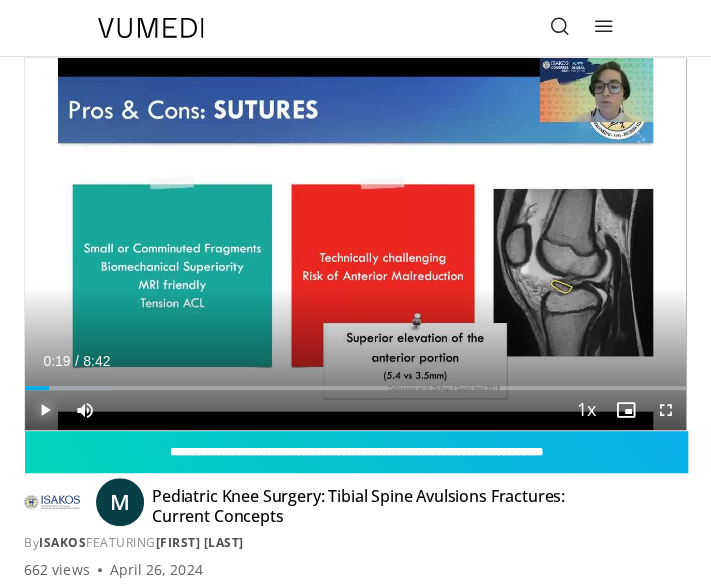 click at bounding box center (45, 410) 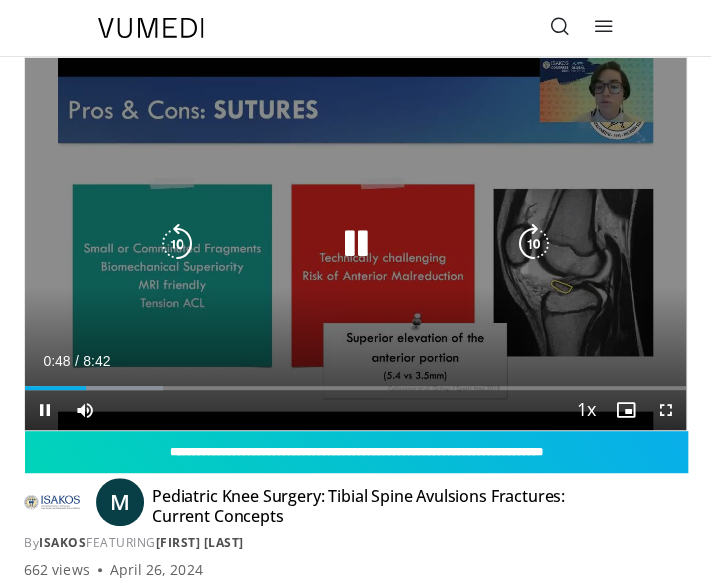 click at bounding box center [177, 244] 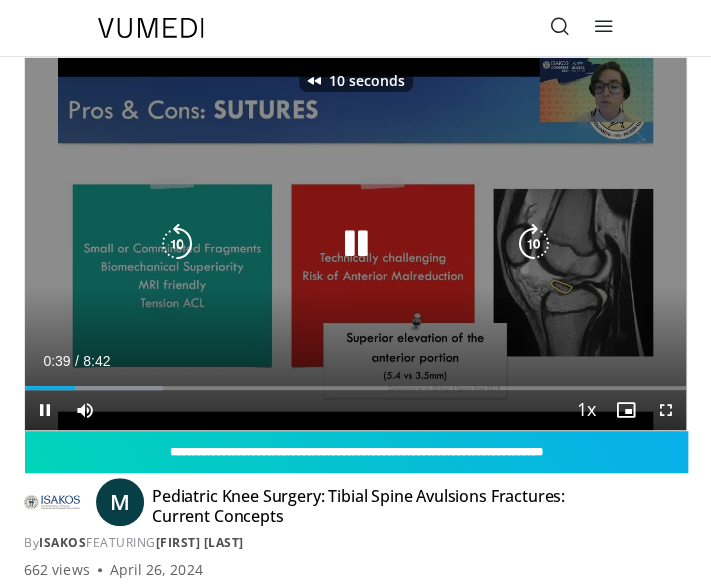 click at bounding box center [177, 244] 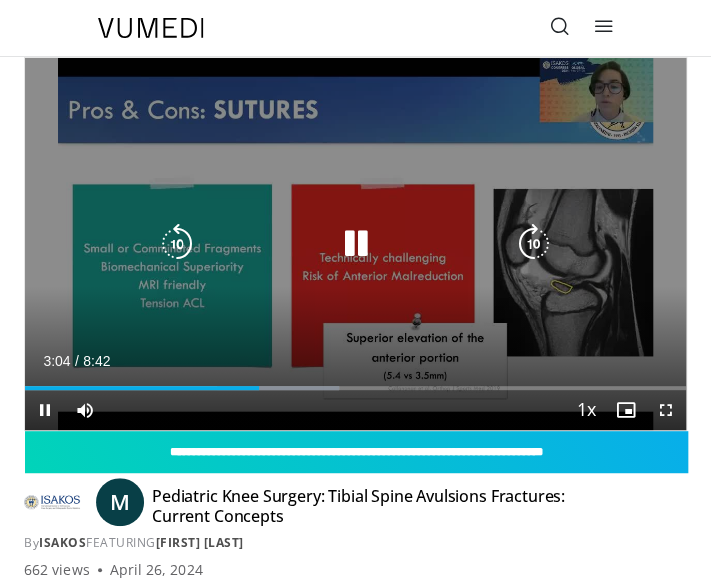 click at bounding box center (177, 244) 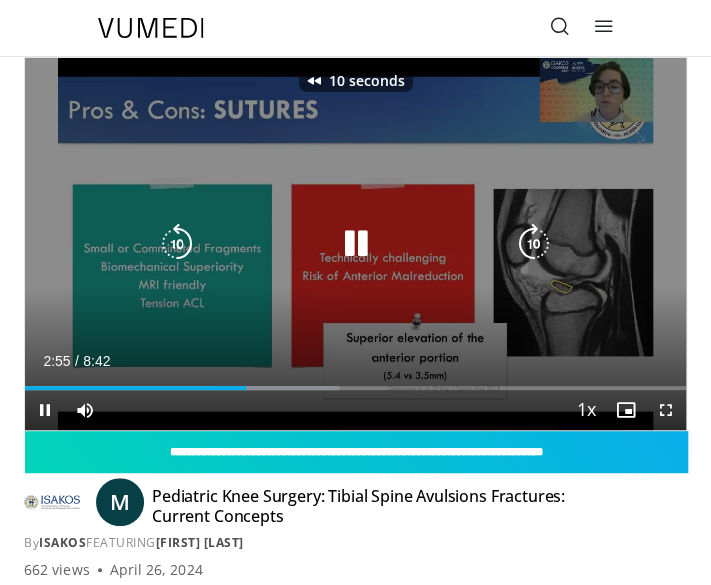 click at bounding box center (177, 244) 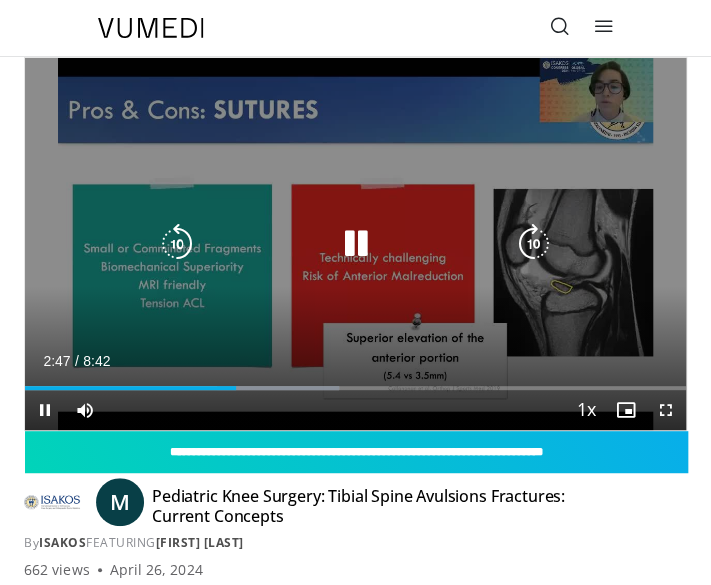 click at bounding box center (356, 244) 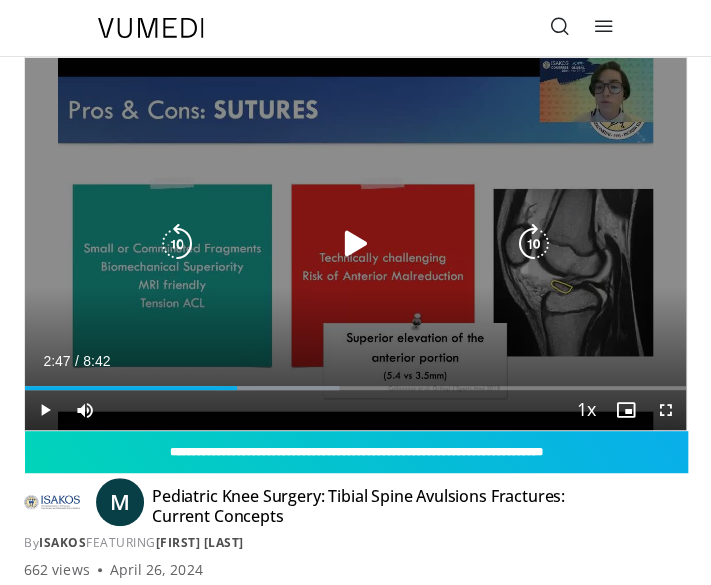 click at bounding box center (356, 244) 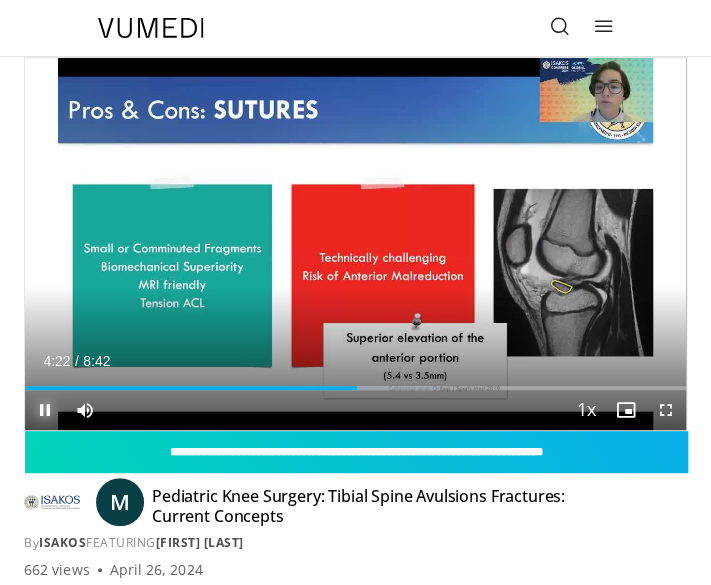 click at bounding box center [45, 410] 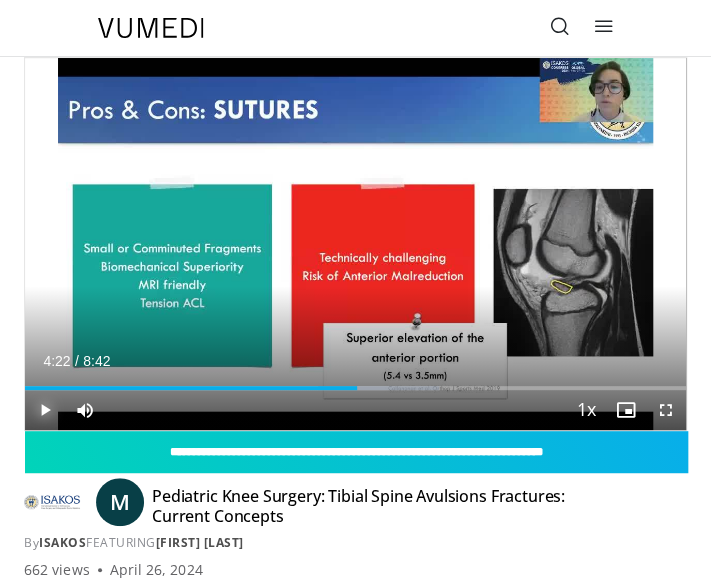 click at bounding box center (45, 410) 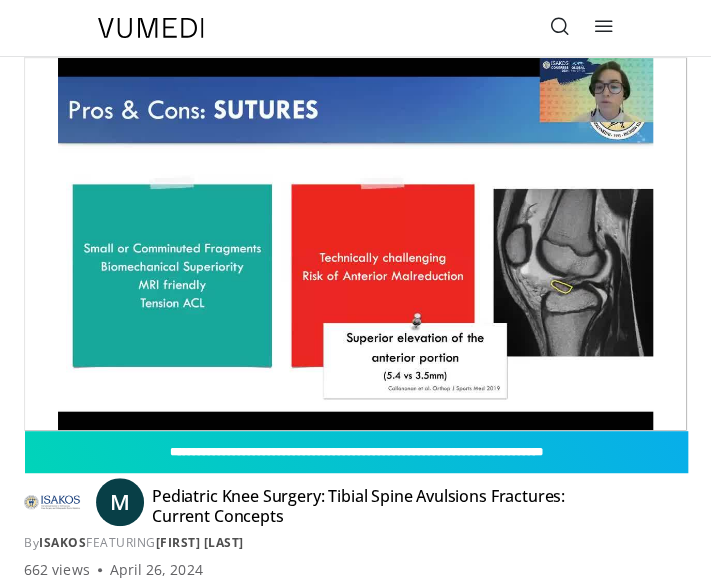 click at bounding box center (604, 28) 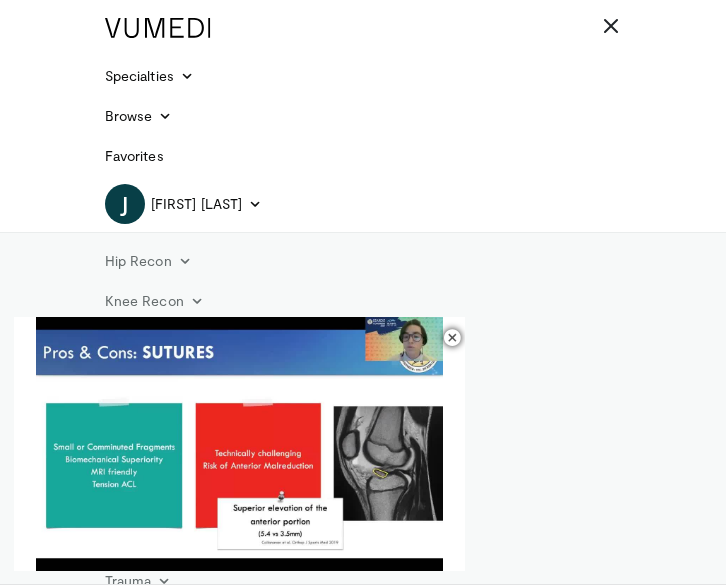 click at bounding box center [611, 26] 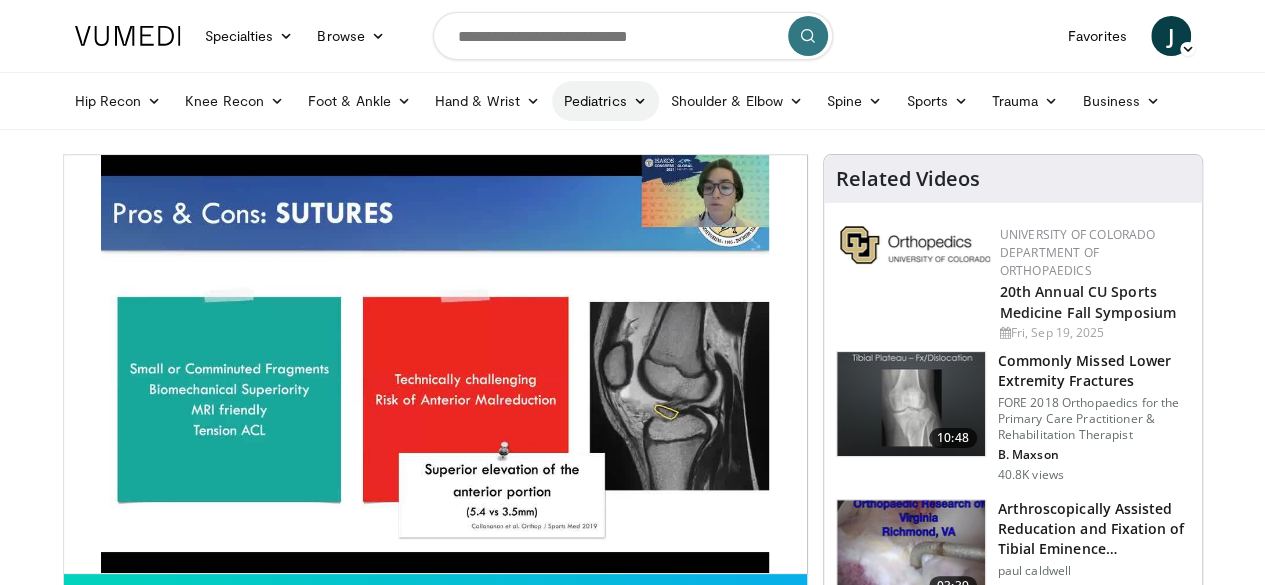 click on "Pediatrics" at bounding box center [605, 101] 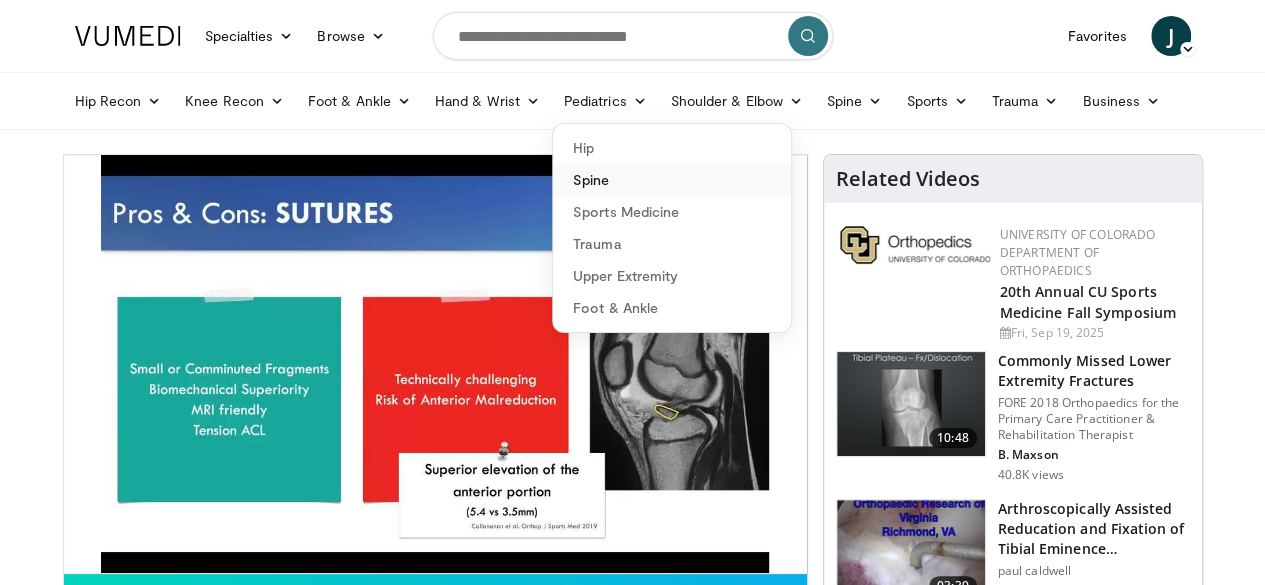 click on "Spine" at bounding box center (672, 180) 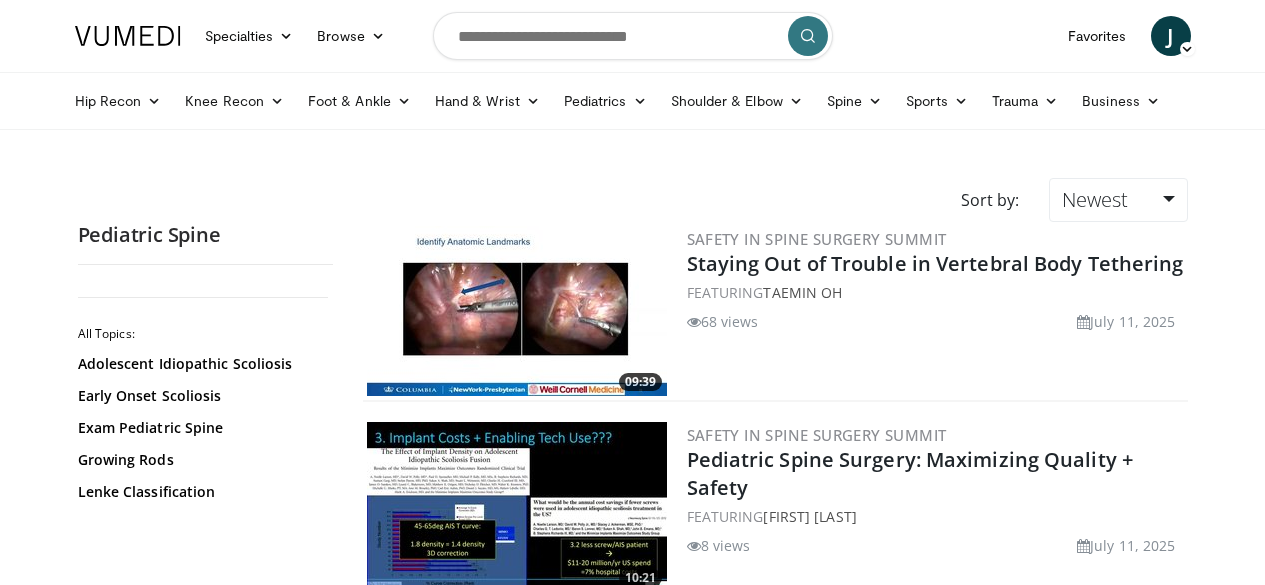 scroll, scrollTop: 0, scrollLeft: 0, axis: both 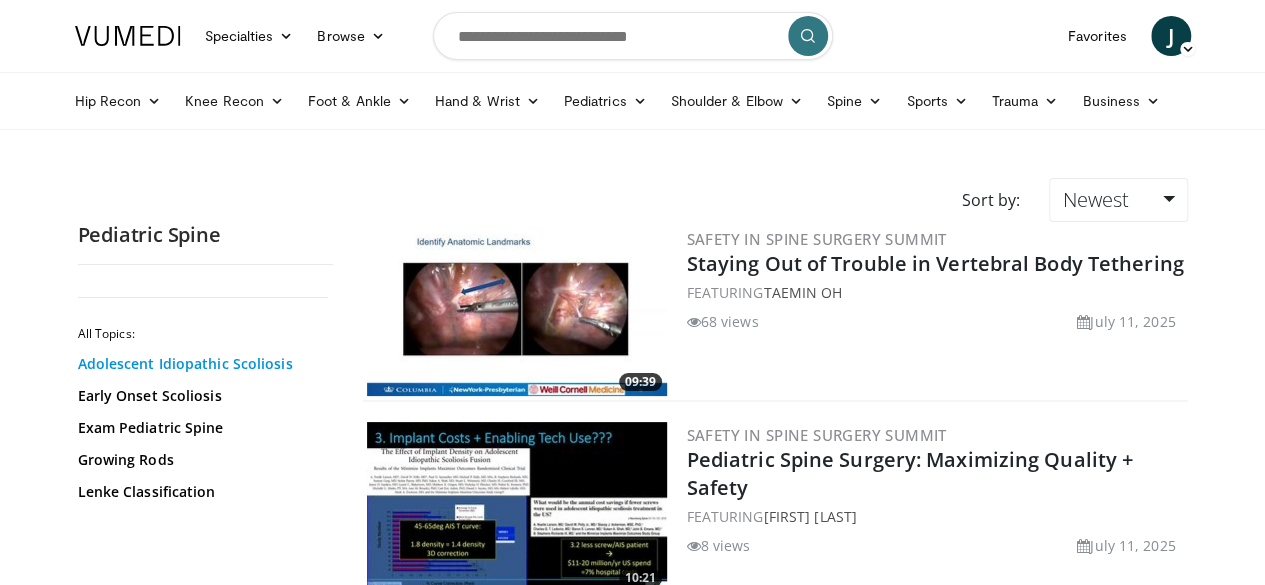 click on "Adolescent Idiopathic Scoliosis" at bounding box center [200, 364] 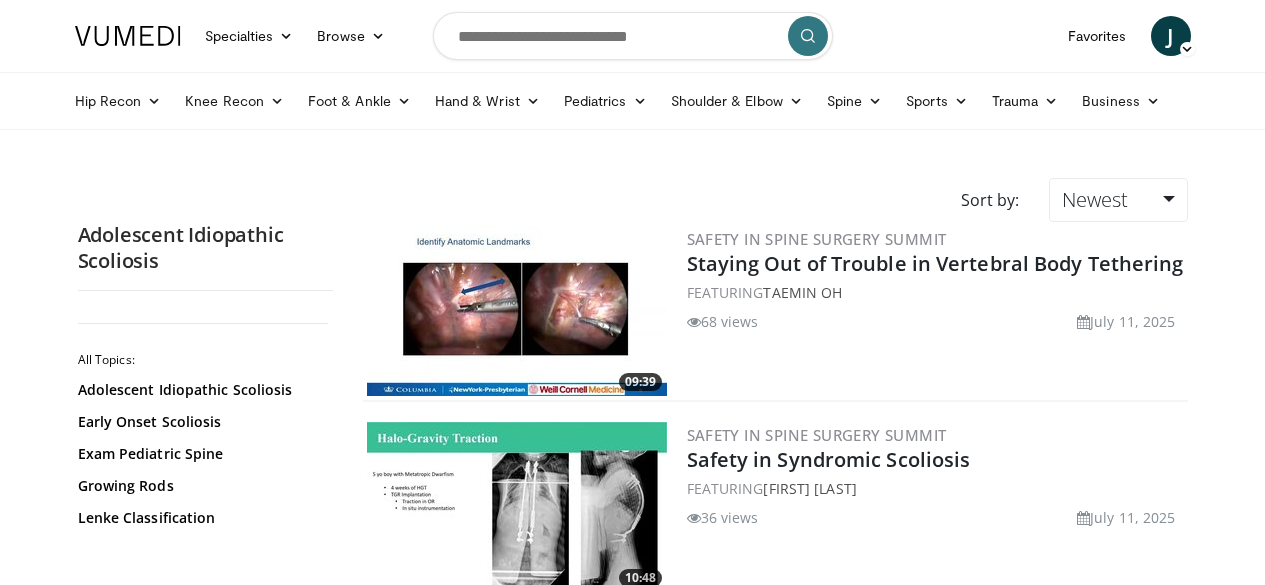 scroll, scrollTop: 0, scrollLeft: 0, axis: both 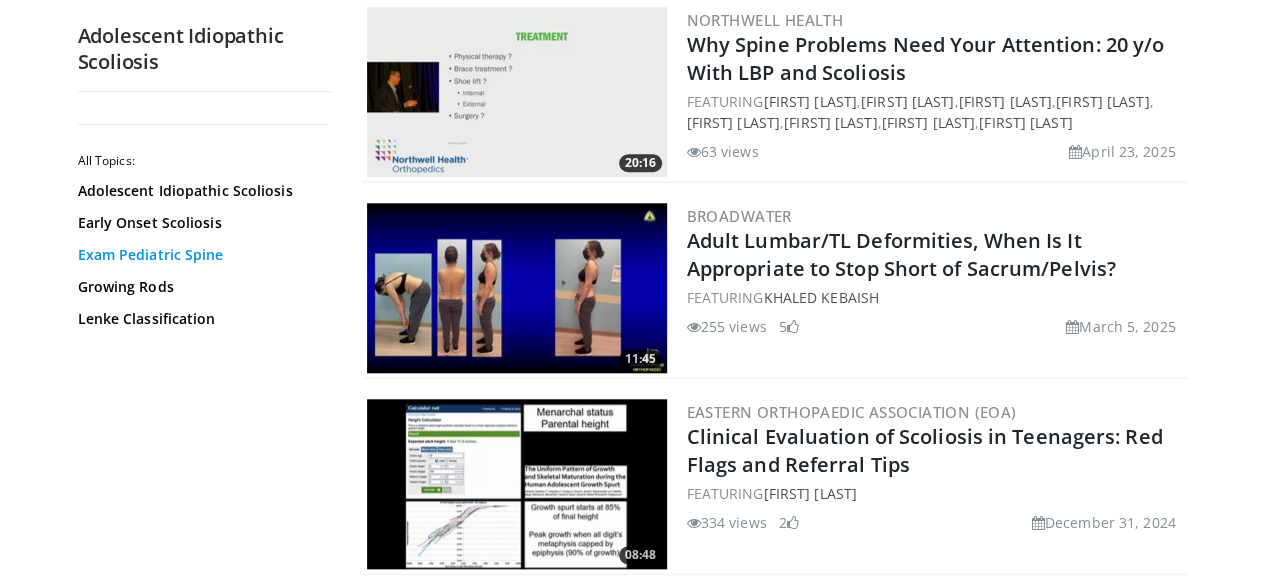 click on "Exam Pediatric Spine" at bounding box center (200, 255) 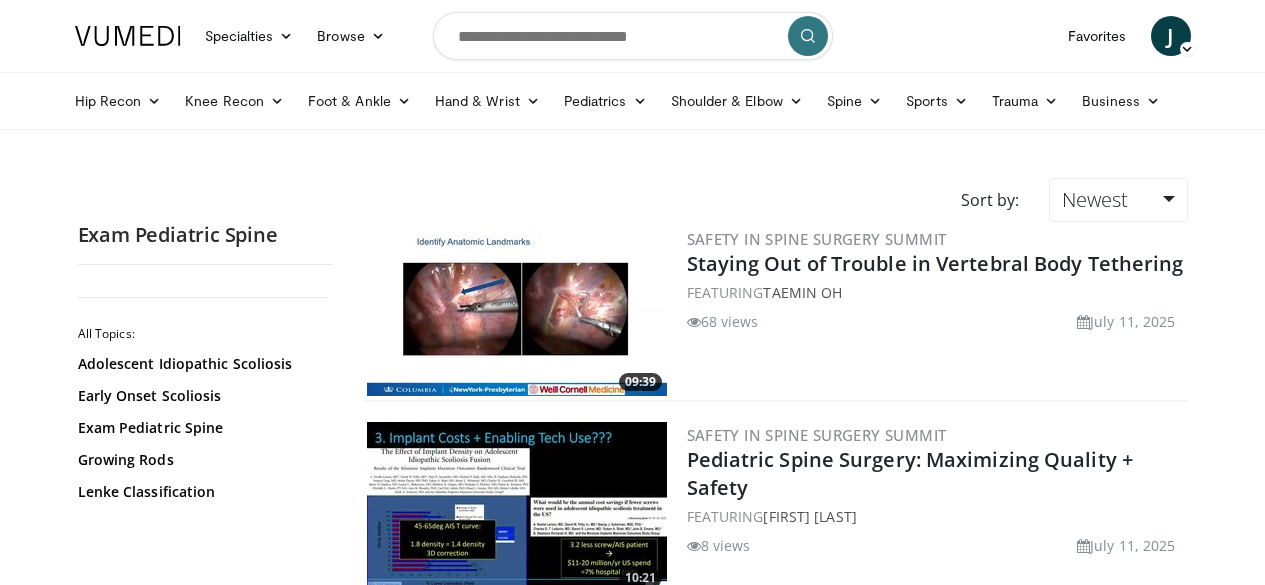 scroll, scrollTop: 0, scrollLeft: 0, axis: both 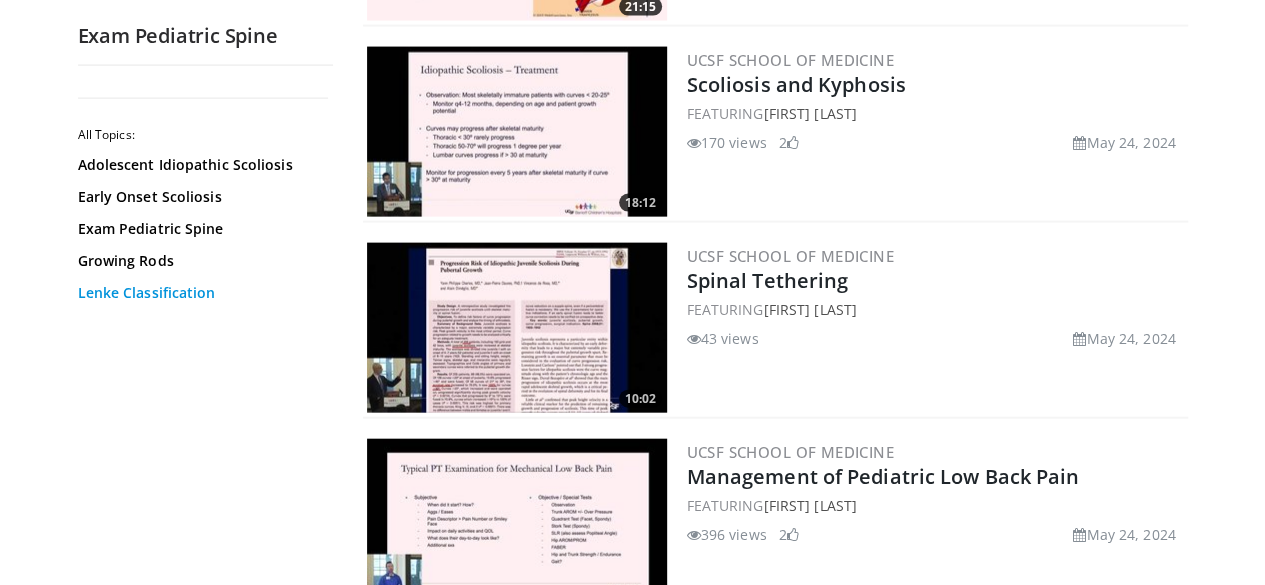 click on "Lenke Classification" at bounding box center (200, 293) 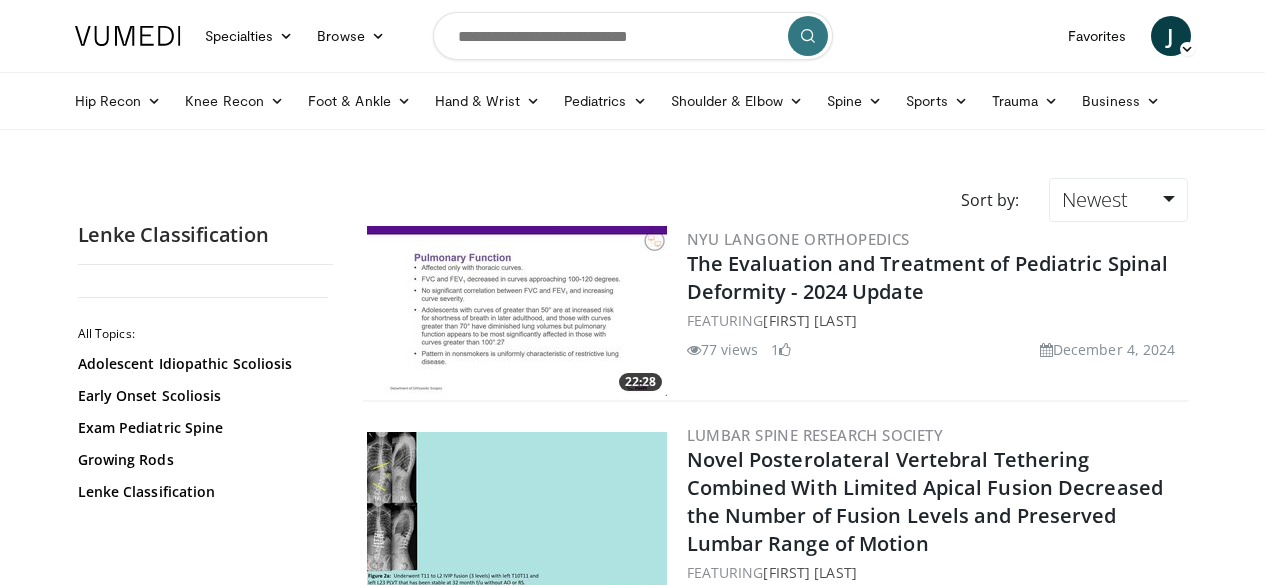 scroll, scrollTop: 0, scrollLeft: 0, axis: both 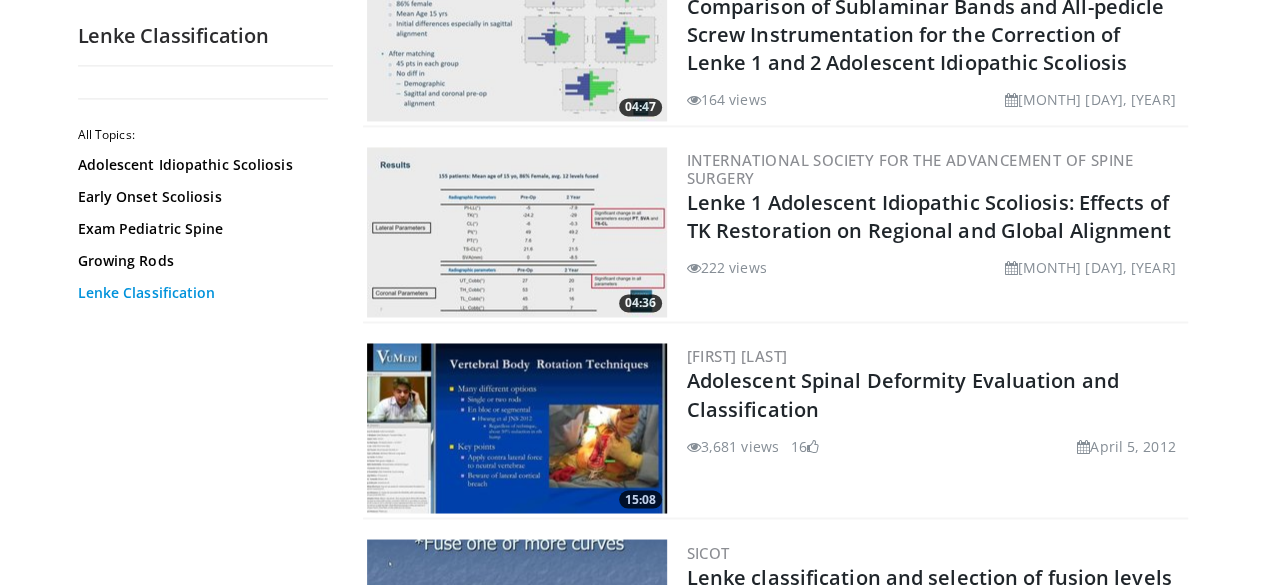 click on "Lenke Classification" at bounding box center (200, 293) 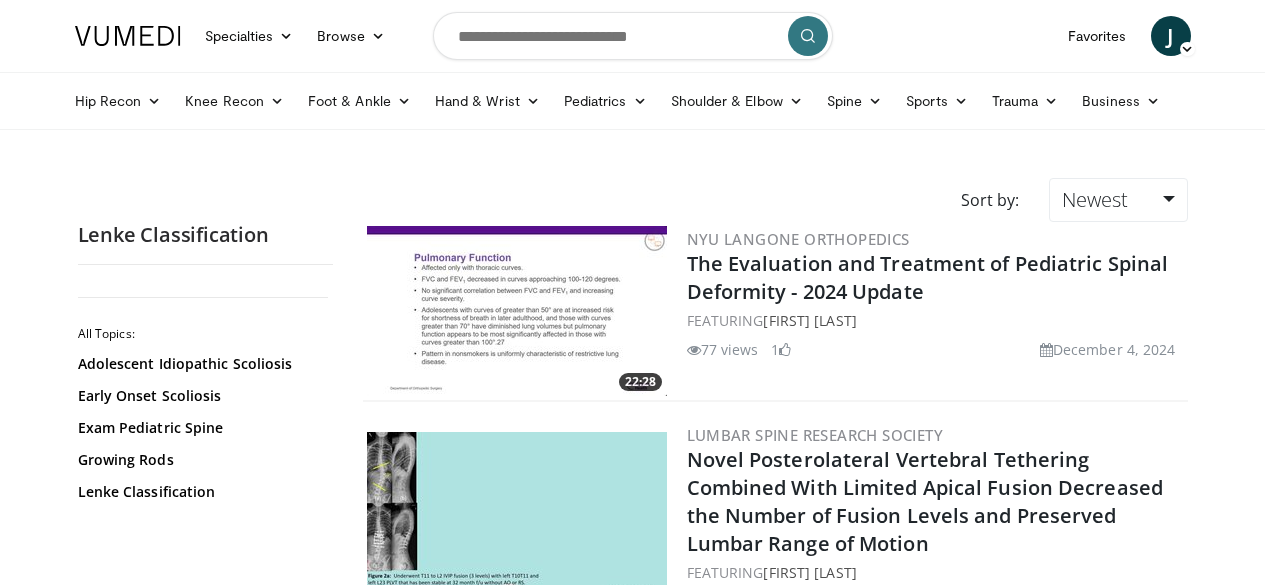 scroll, scrollTop: 0, scrollLeft: 0, axis: both 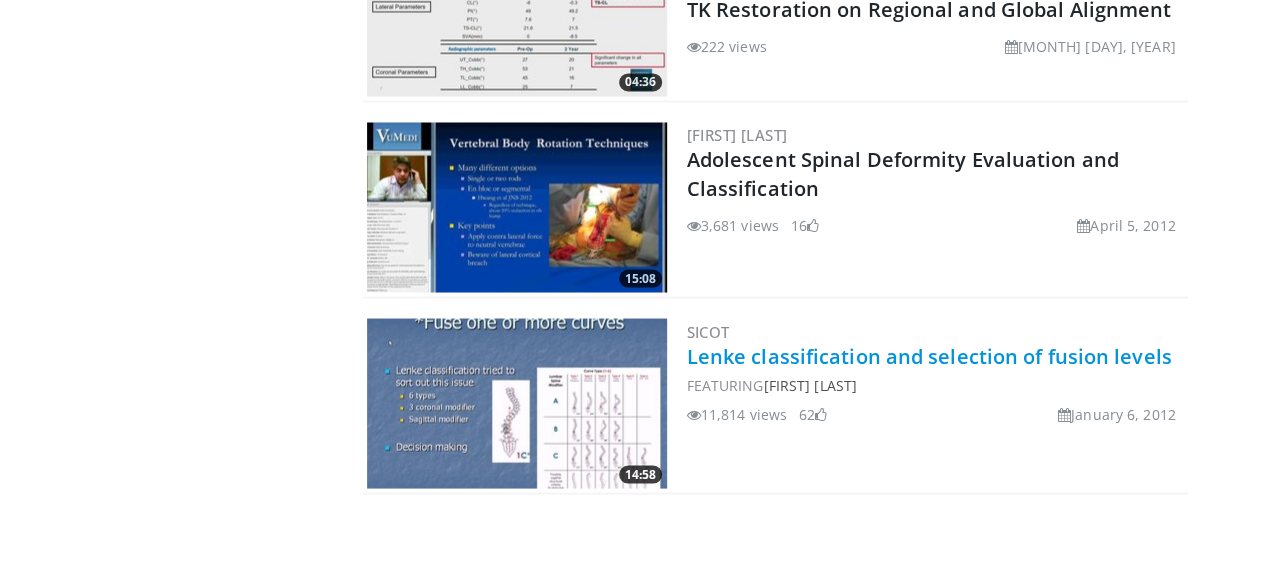 click on "Lenke classification and selection of fusion levels" at bounding box center (929, 355) 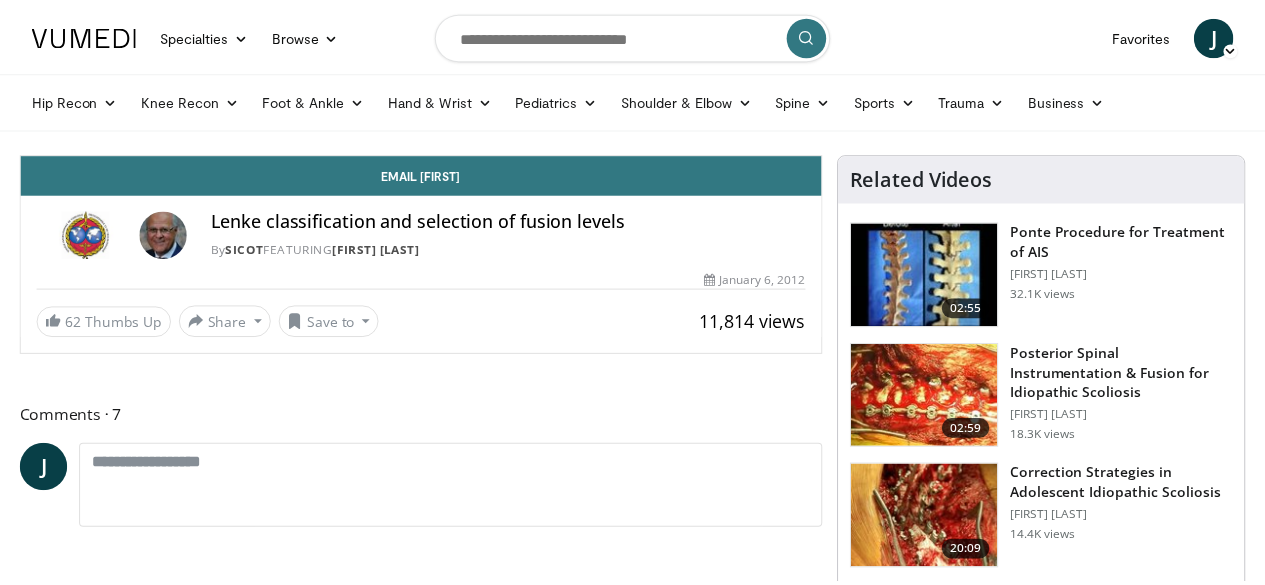 scroll, scrollTop: 0, scrollLeft: 0, axis: both 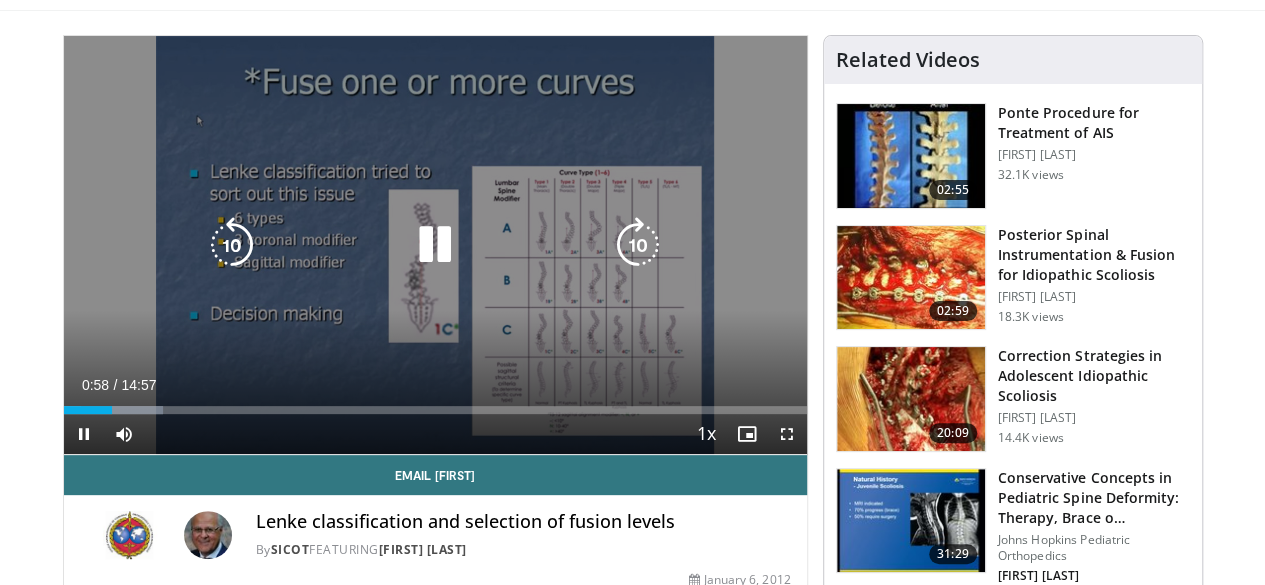 click at bounding box center [435, 245] 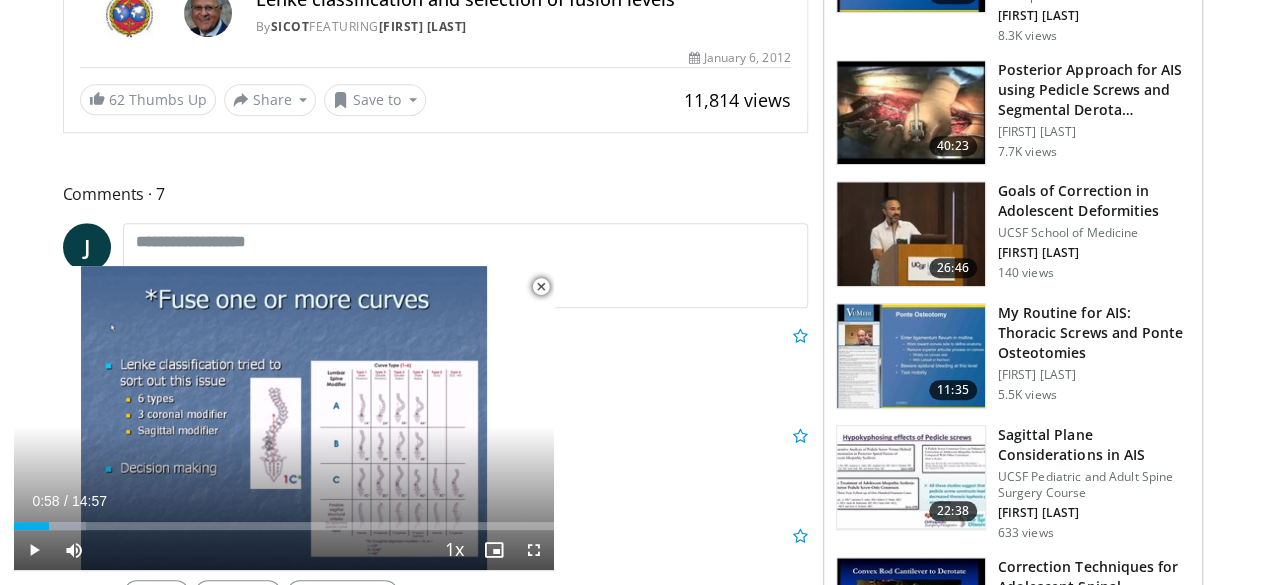 scroll, scrollTop: 683, scrollLeft: 0, axis: vertical 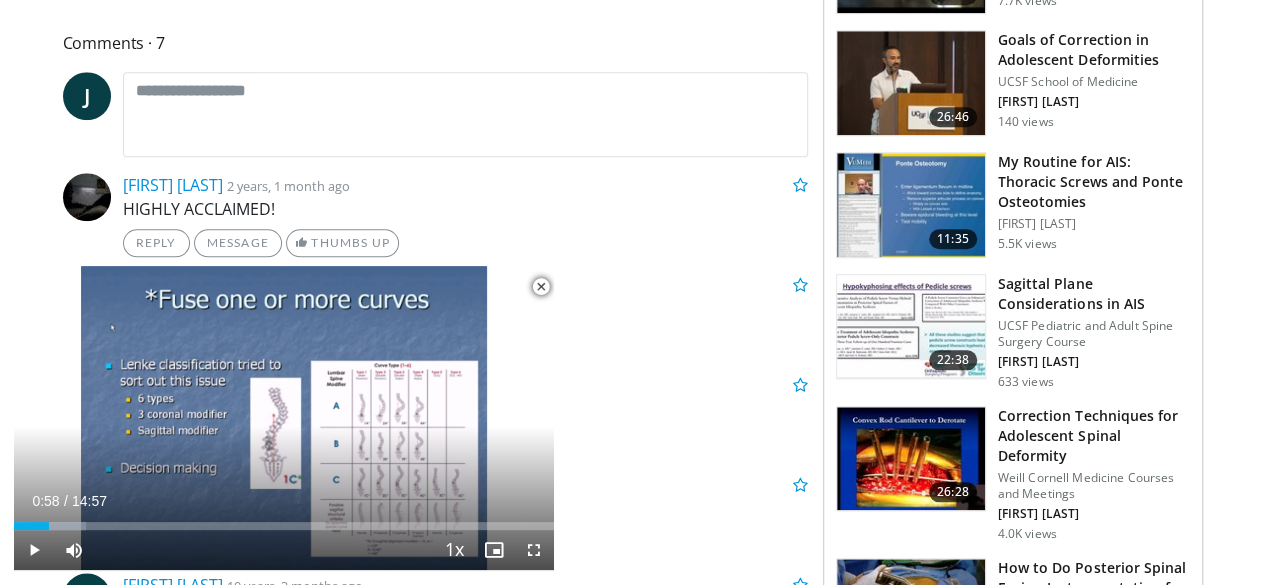 click on "Sagittal Plane Considerations in AIS" at bounding box center (1094, 294) 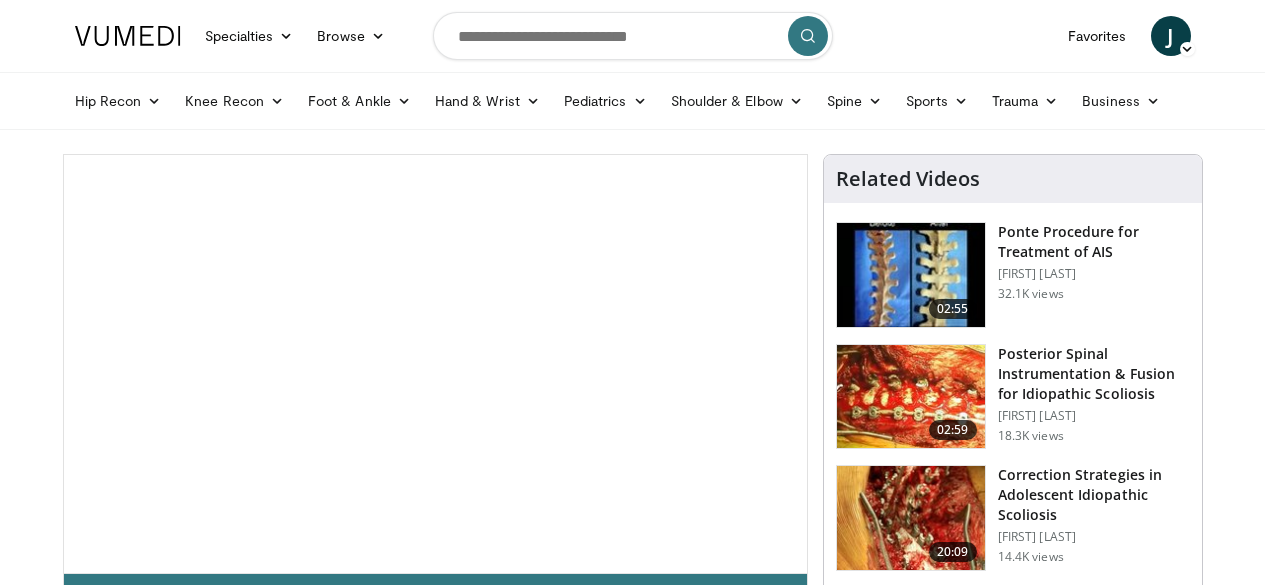 scroll, scrollTop: 0, scrollLeft: 0, axis: both 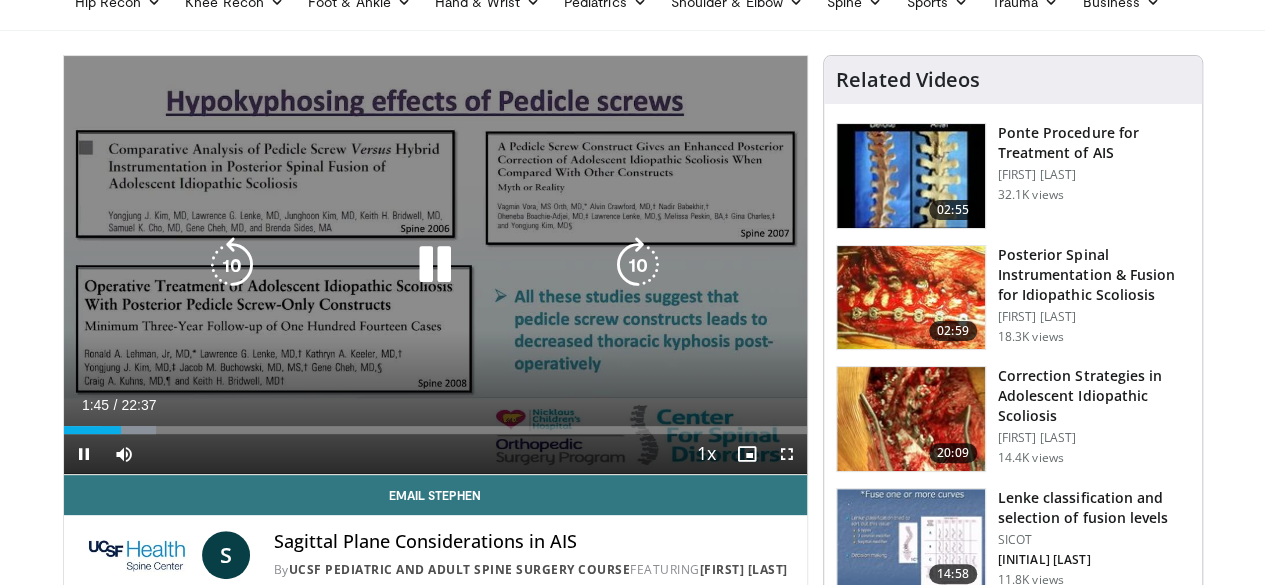 click at bounding box center (232, 265) 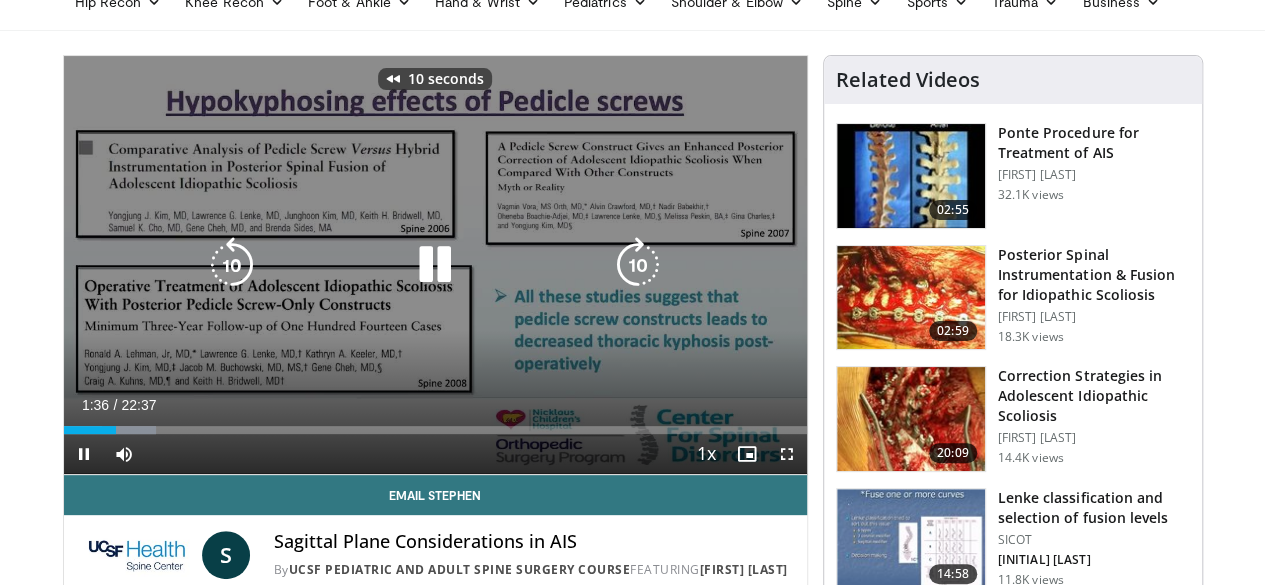click at bounding box center [232, 265] 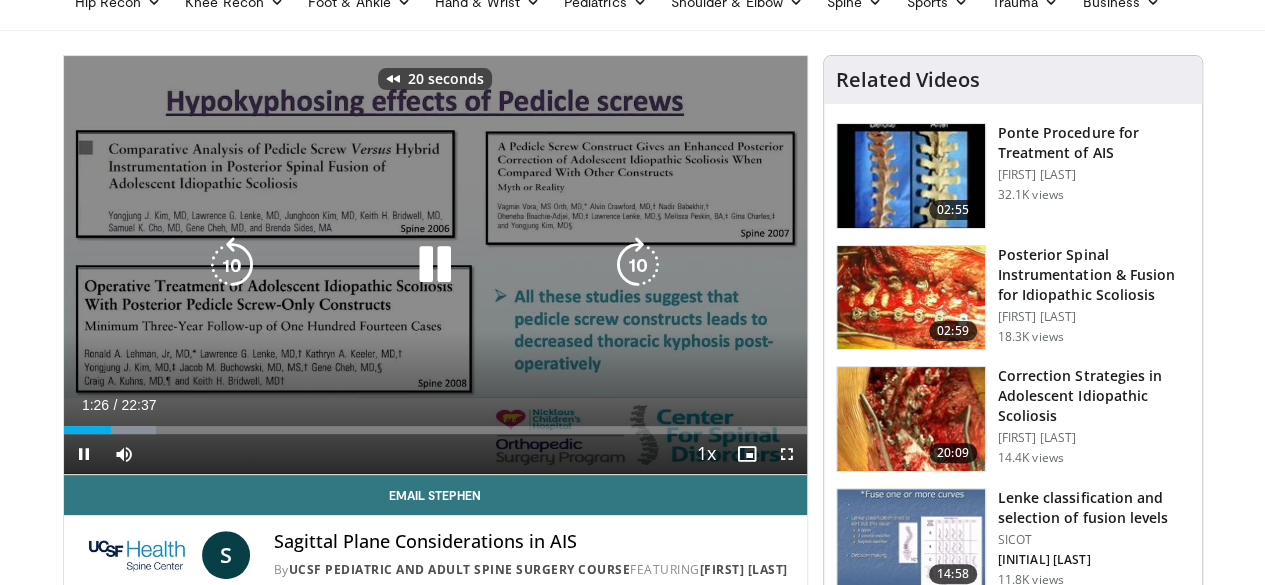 click at bounding box center (232, 265) 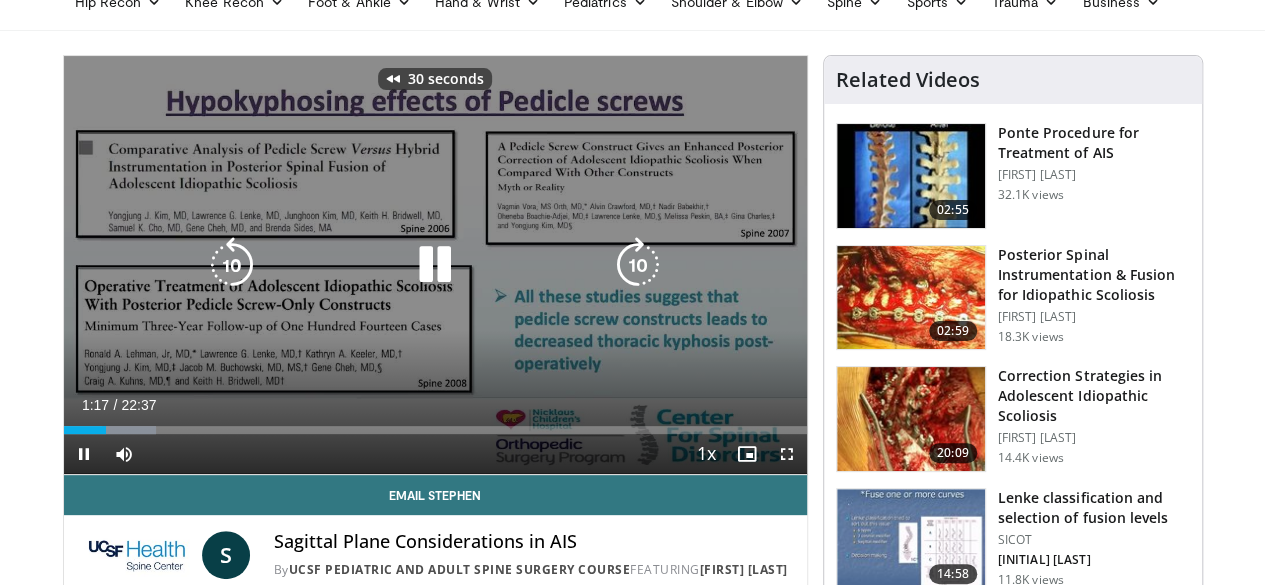click at bounding box center [232, 265] 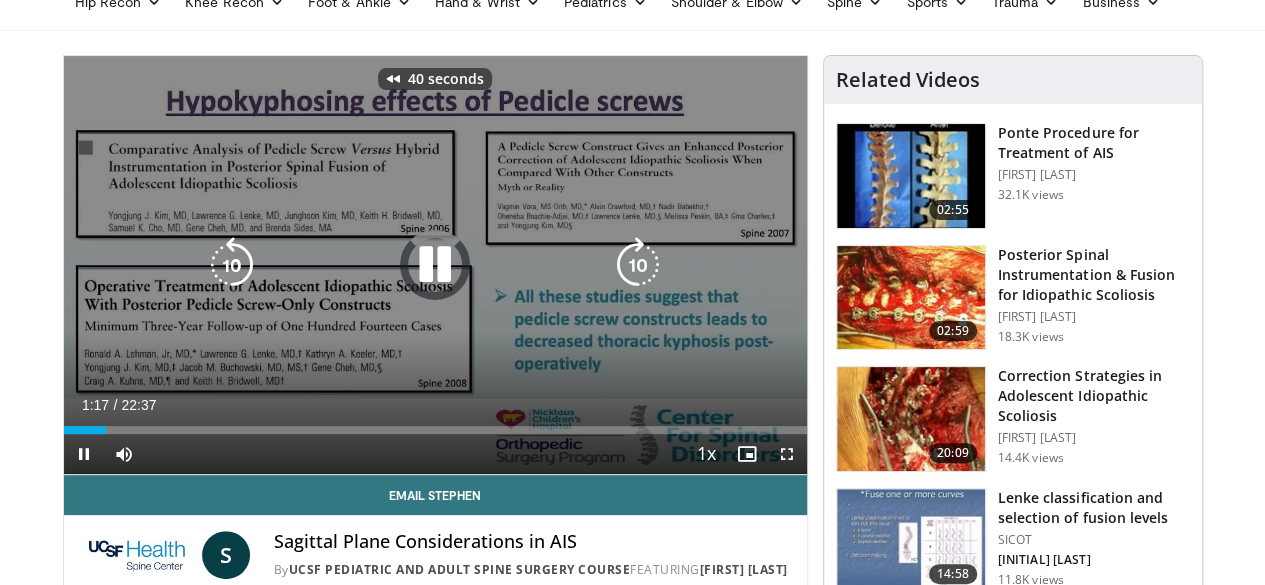 click at bounding box center [232, 265] 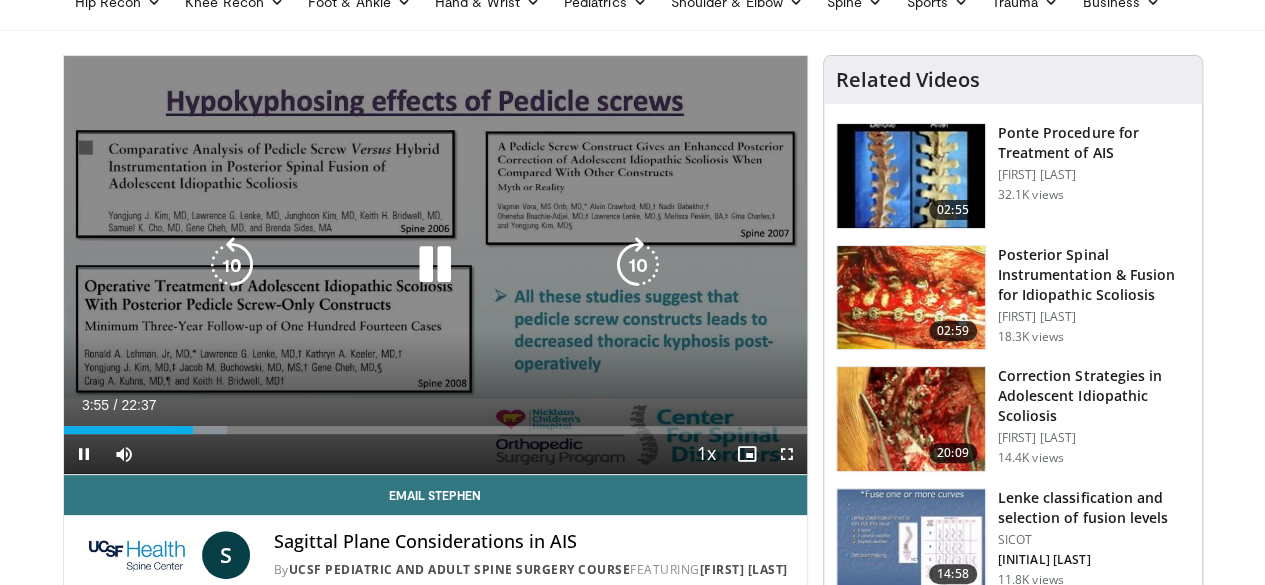 click at bounding box center [435, 265] 